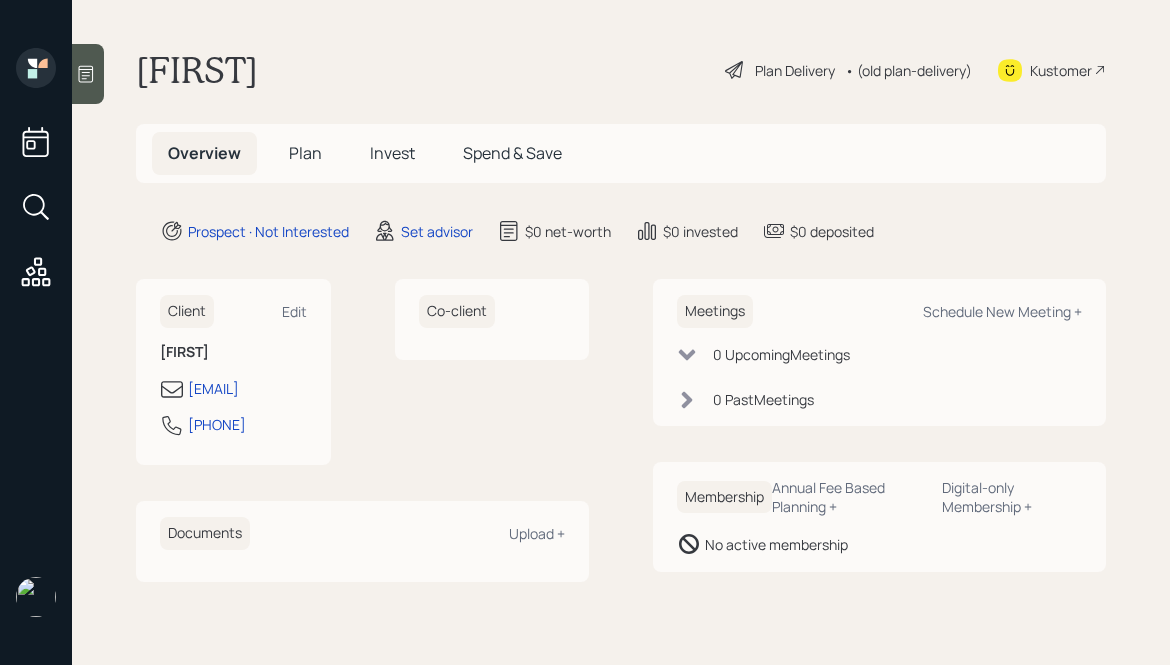 scroll, scrollTop: 0, scrollLeft: 0, axis: both 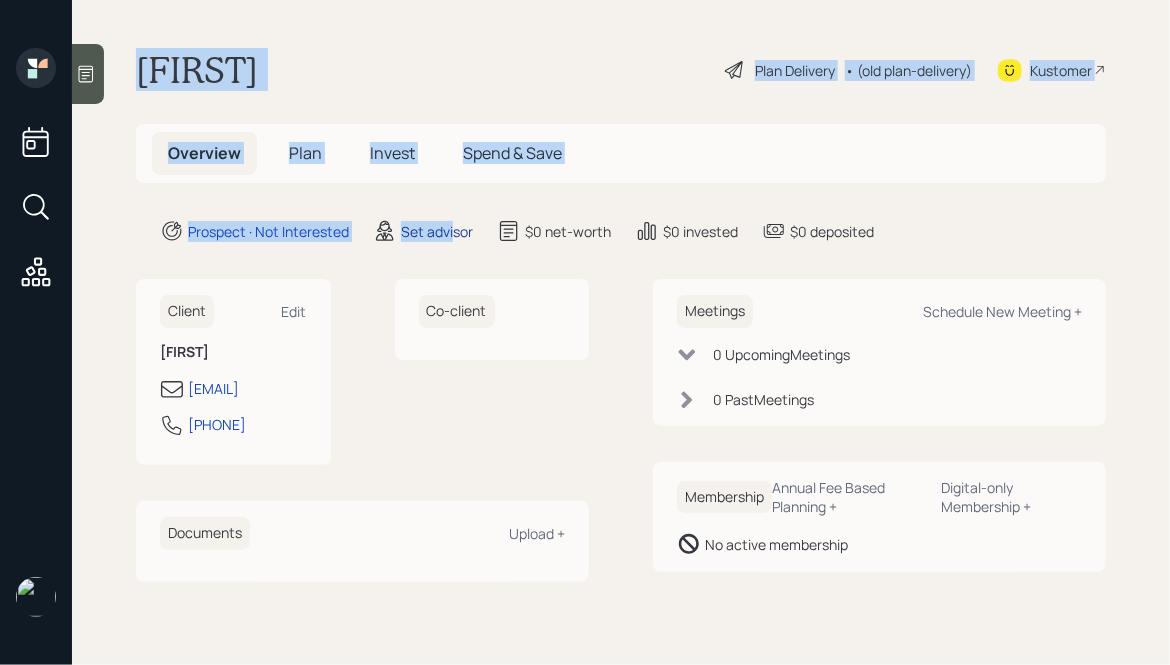 drag, startPoint x: 142, startPoint y: 58, endPoint x: 454, endPoint y: 230, distance: 356.26956 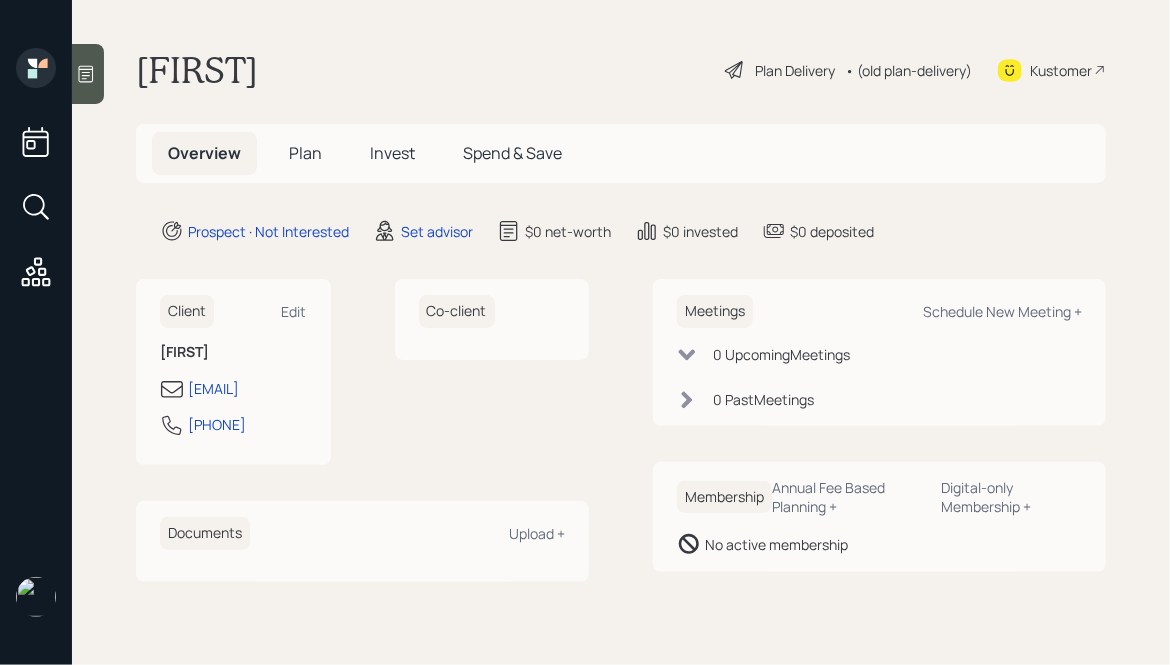 click on "$0 net-worth" at bounding box center (268, 231) 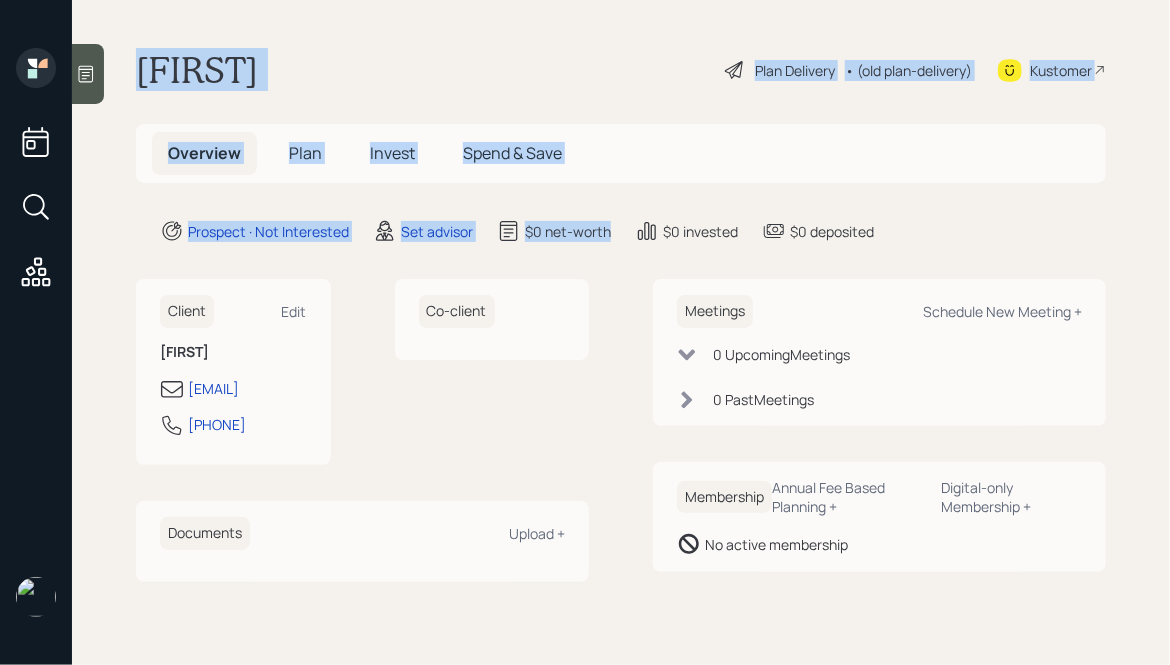 drag, startPoint x: 620, startPoint y: 237, endPoint x: 283, endPoint y: 38, distance: 391.3694 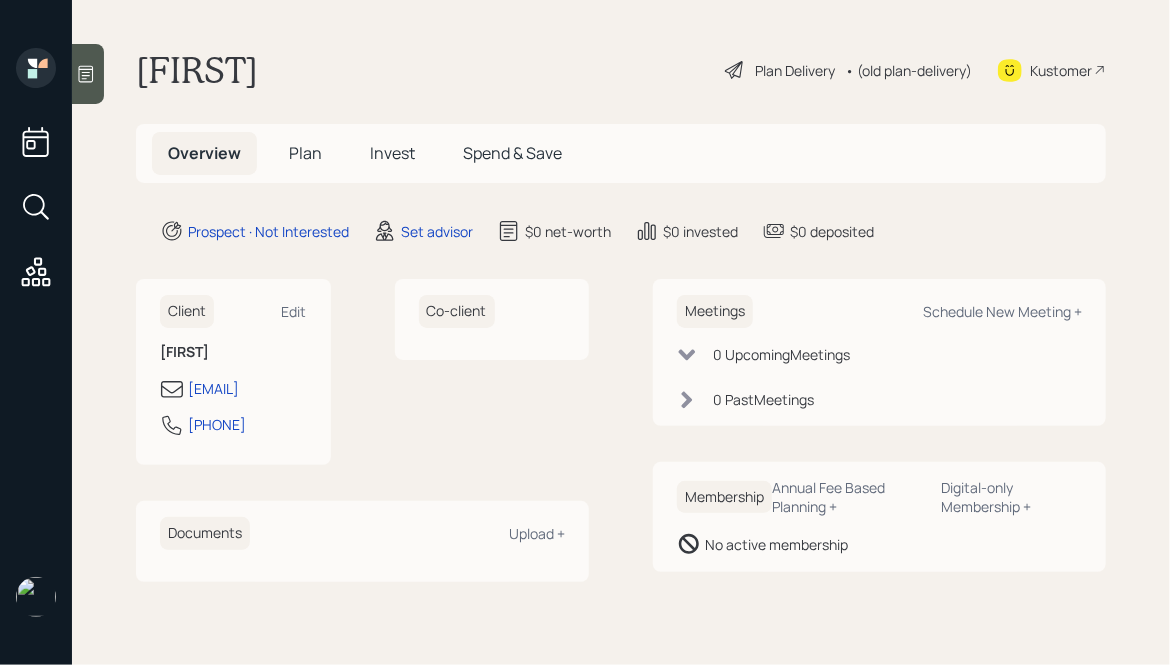 click at bounding box center [86, 74] 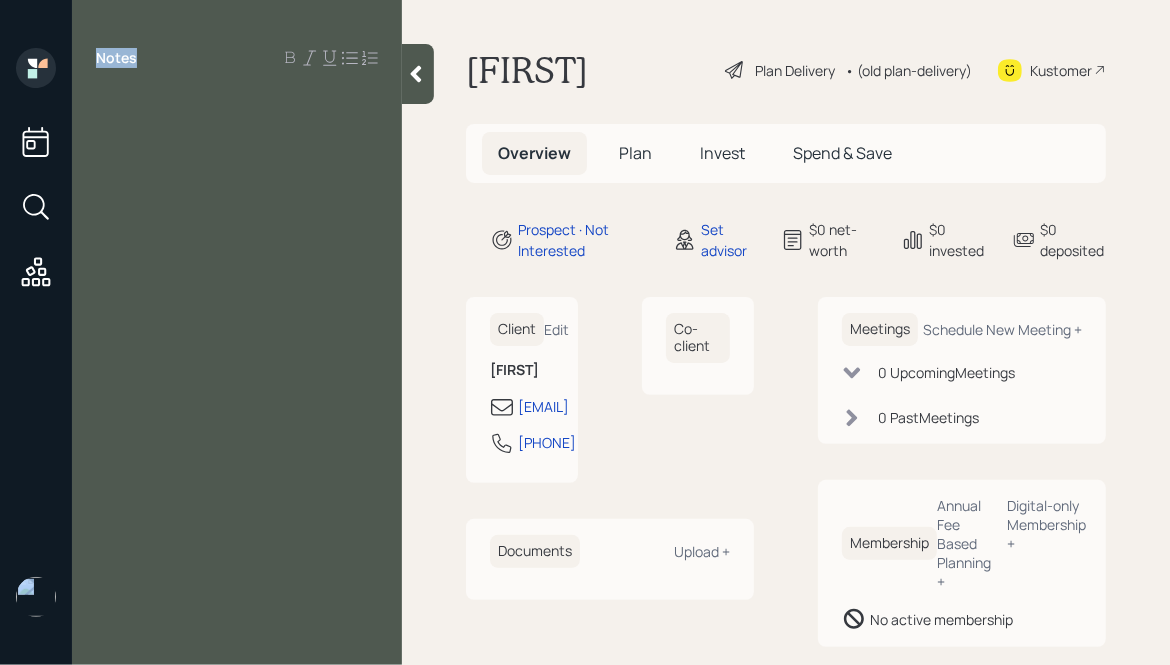 drag, startPoint x: 140, startPoint y: 57, endPoint x: 66, endPoint y: 54, distance: 74.06078 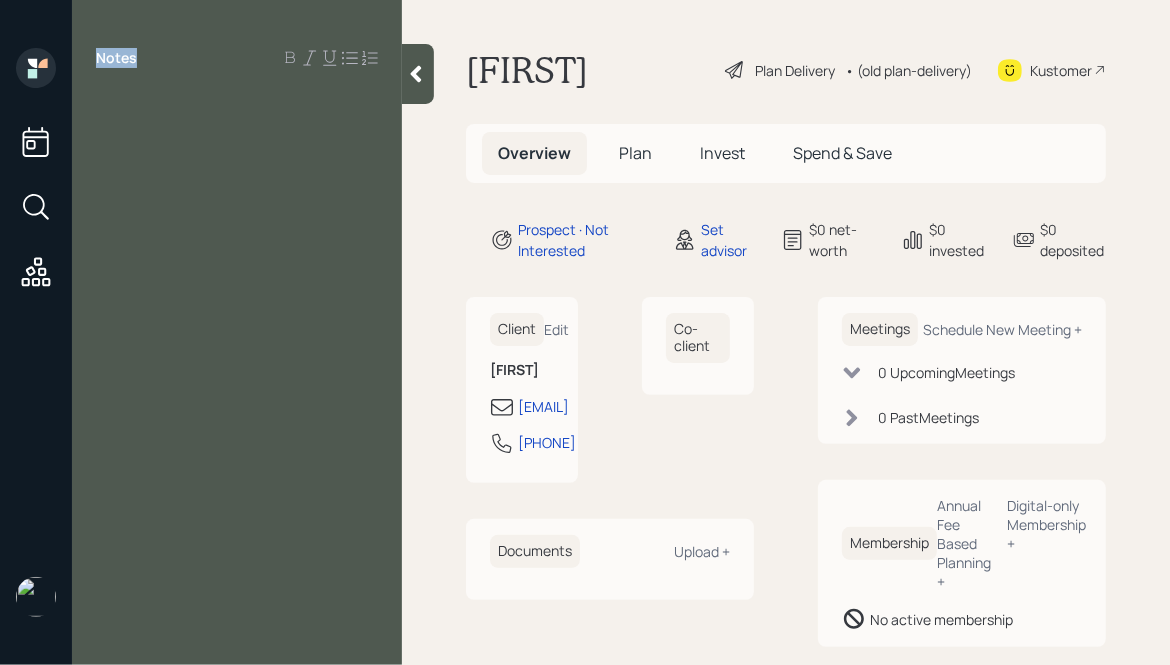 drag, startPoint x: 94, startPoint y: 52, endPoint x: 241, endPoint y: 240, distance: 238.64827 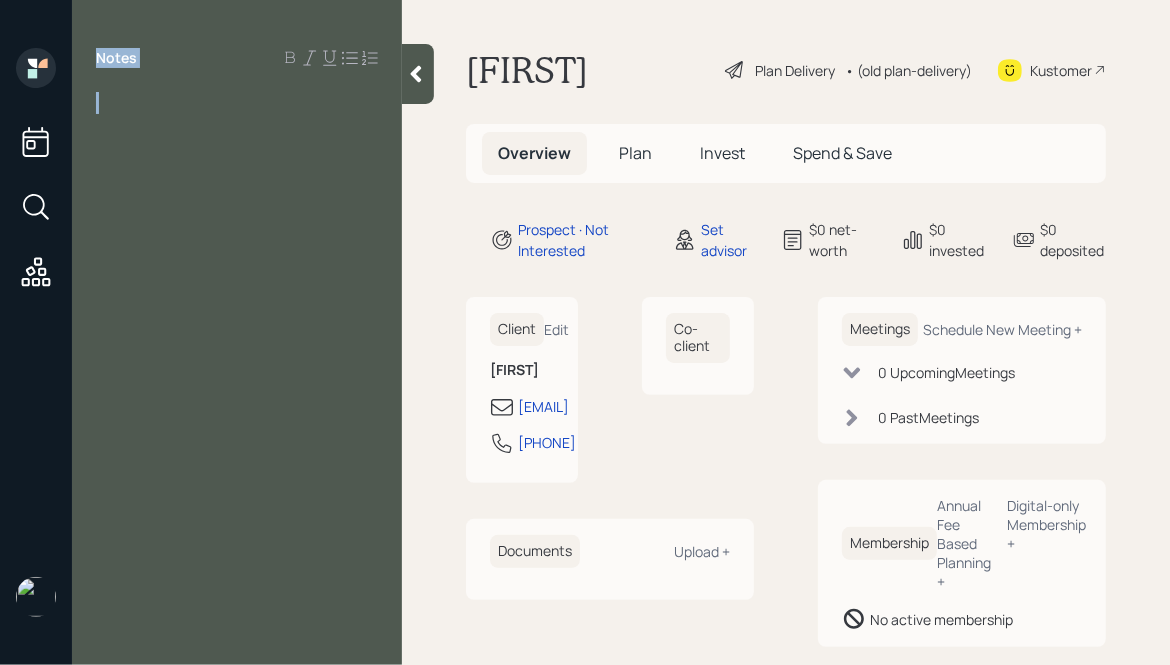 click on "Notes" at bounding box center (237, 344) 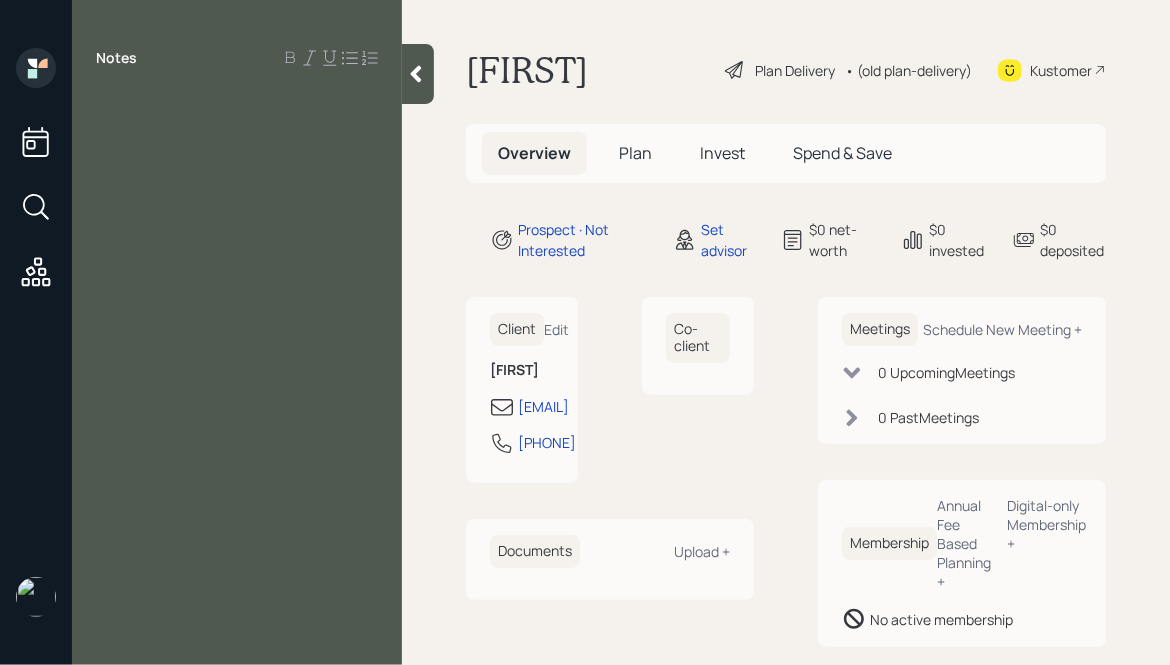 drag, startPoint x: 112, startPoint y: 101, endPoint x: 226, endPoint y: 260, distance: 195.64508 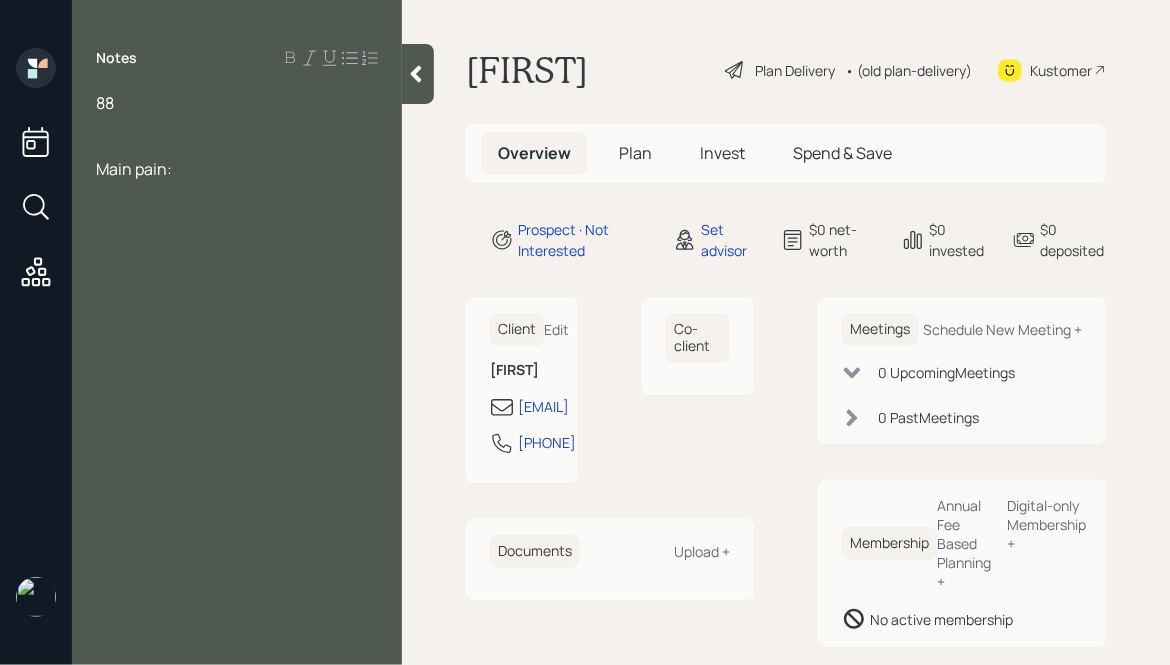 drag, startPoint x: 199, startPoint y: 172, endPoint x: 82, endPoint y: 122, distance: 127.236 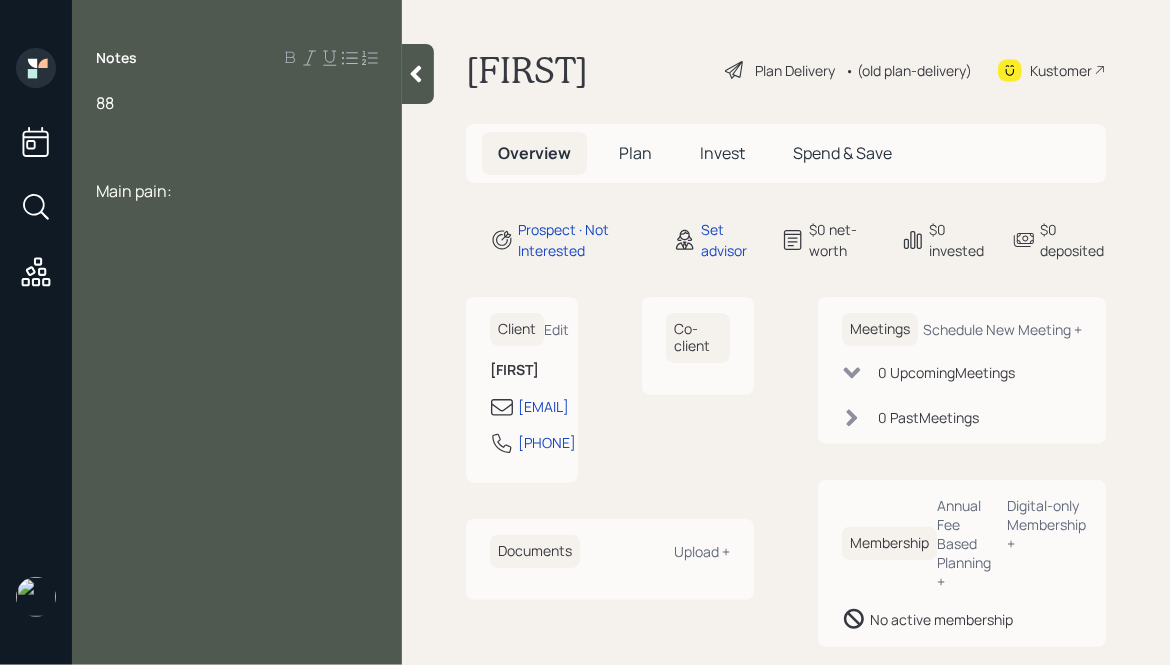 drag, startPoint x: 99, startPoint y: 144, endPoint x: 243, endPoint y: 217, distance: 161.44658 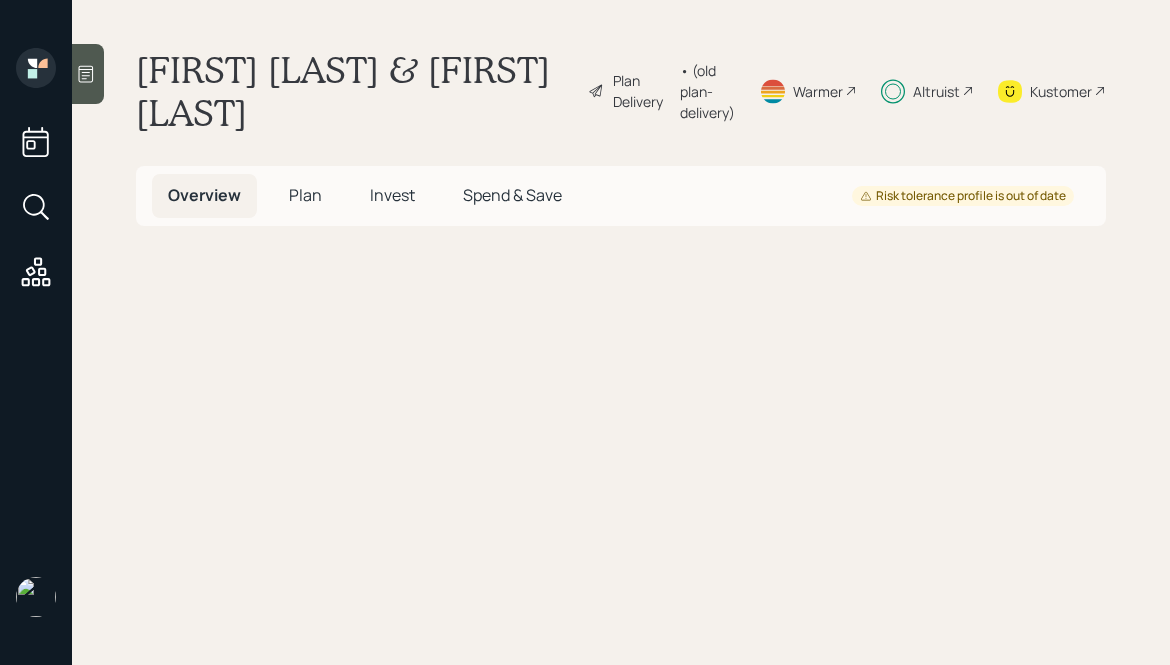 scroll, scrollTop: 0, scrollLeft: 0, axis: both 